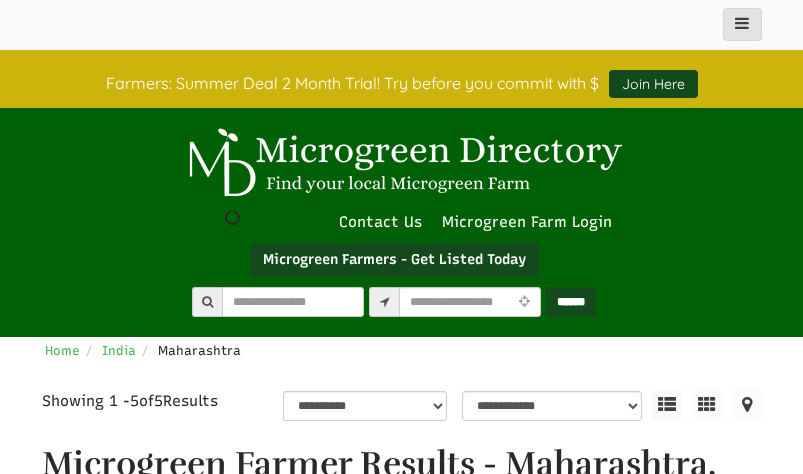 scroll, scrollTop: 0, scrollLeft: 0, axis: both 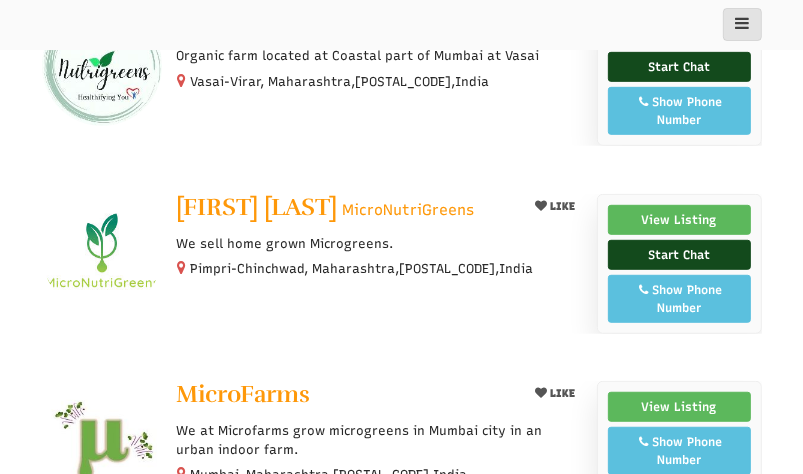 select 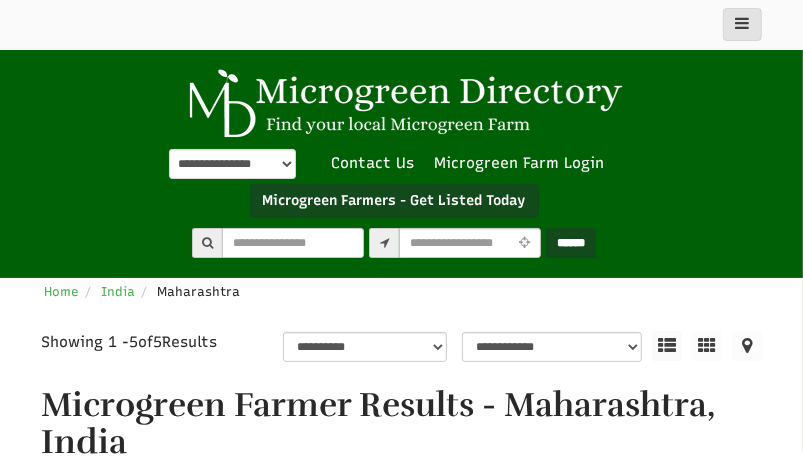 scroll, scrollTop: 100, scrollLeft: 0, axis: vertical 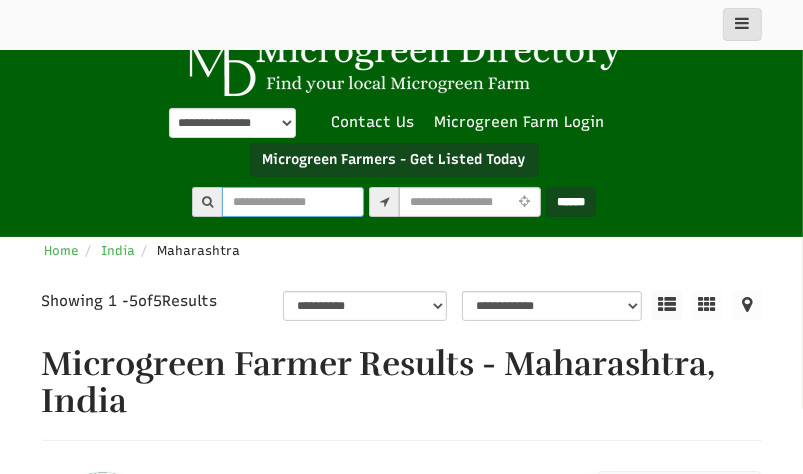 click at bounding box center (293, 202) 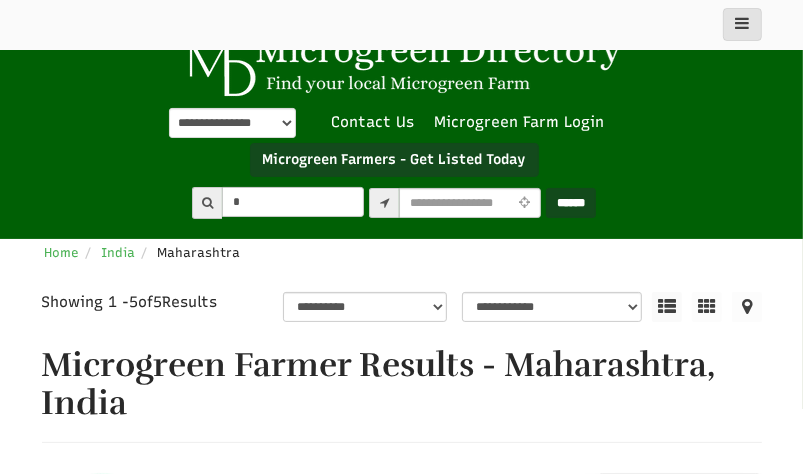 type on "*" 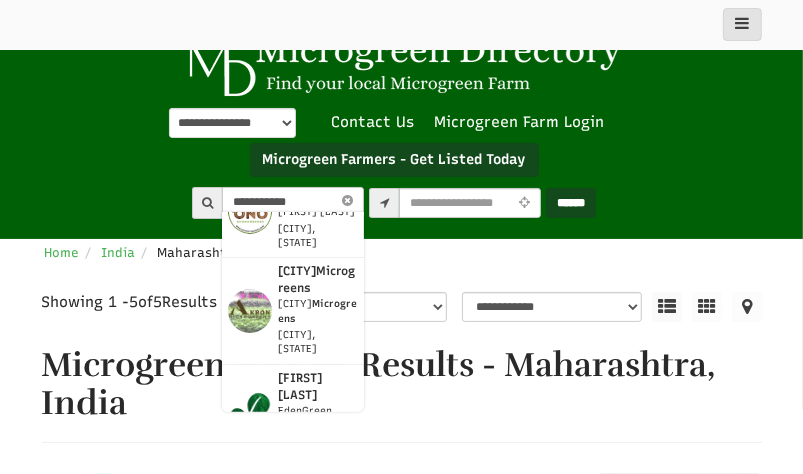 scroll, scrollTop: 6, scrollLeft: 0, axis: vertical 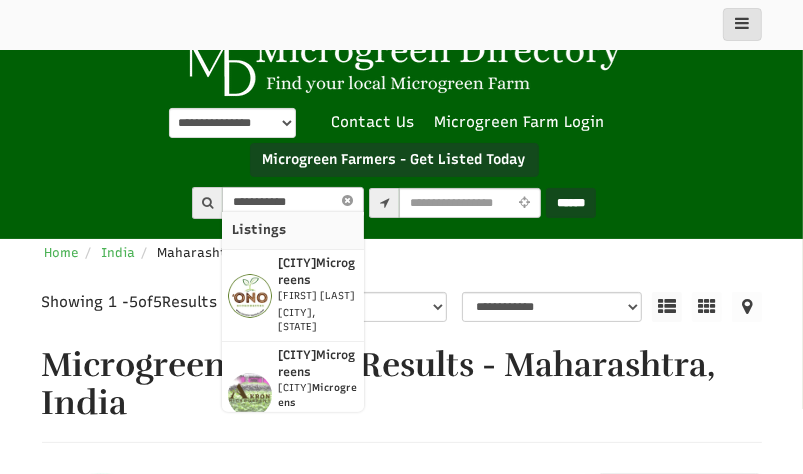 type on "**********" 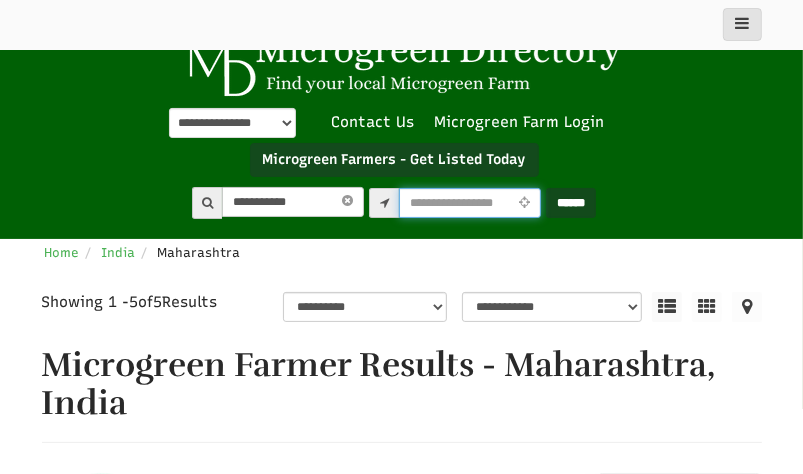 click at bounding box center [470, 203] 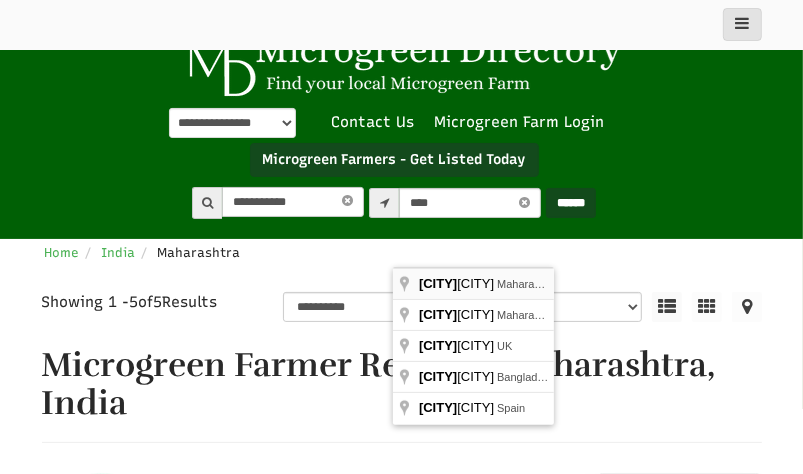 type on "**********" 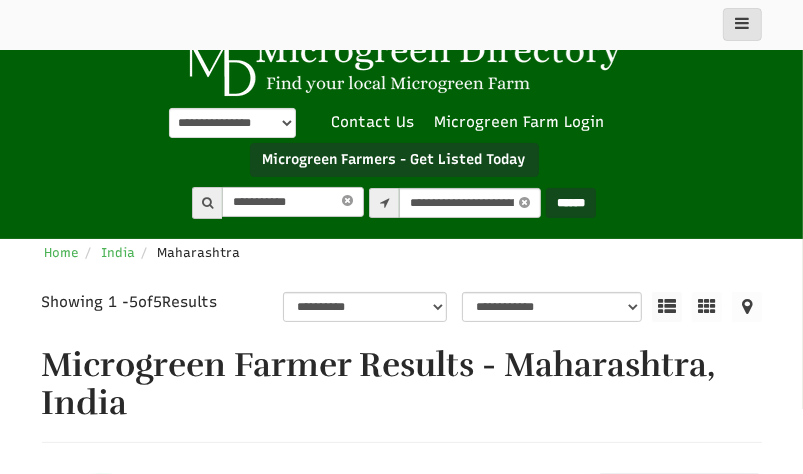 click on "******" at bounding box center [571, 203] 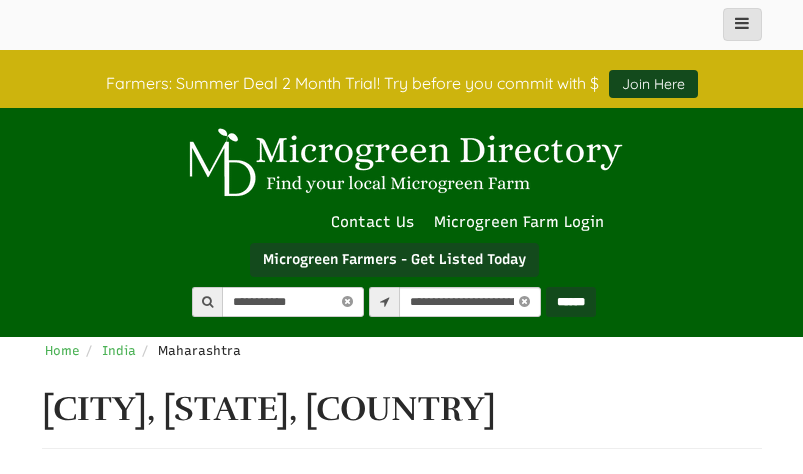 scroll, scrollTop: 0, scrollLeft: 0, axis: both 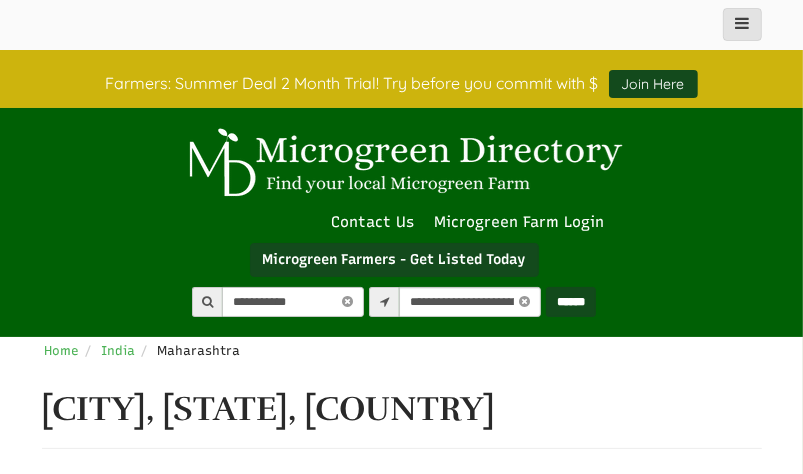 select 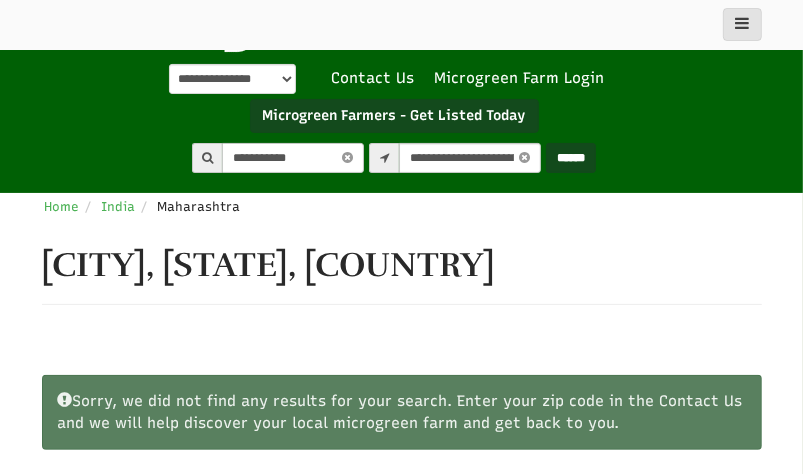 scroll, scrollTop: 0, scrollLeft: 0, axis: both 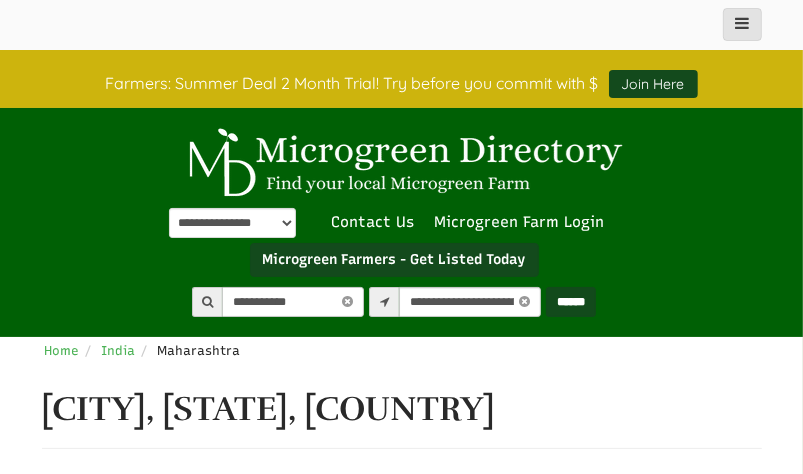 click at bounding box center [523, 302] 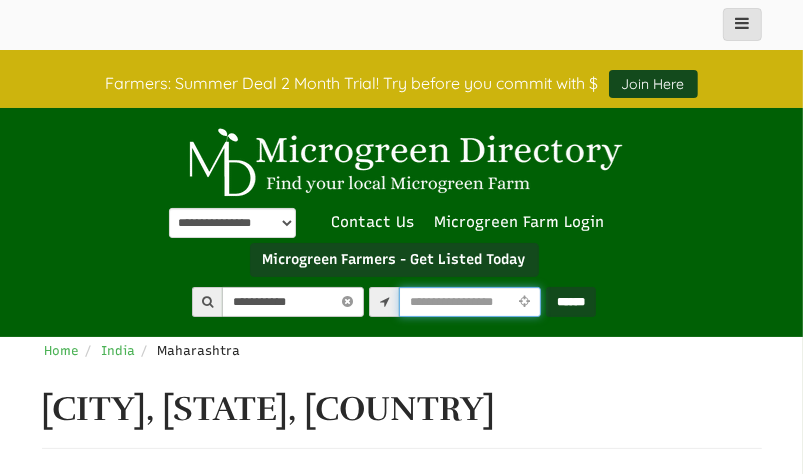 click at bounding box center [470, 302] 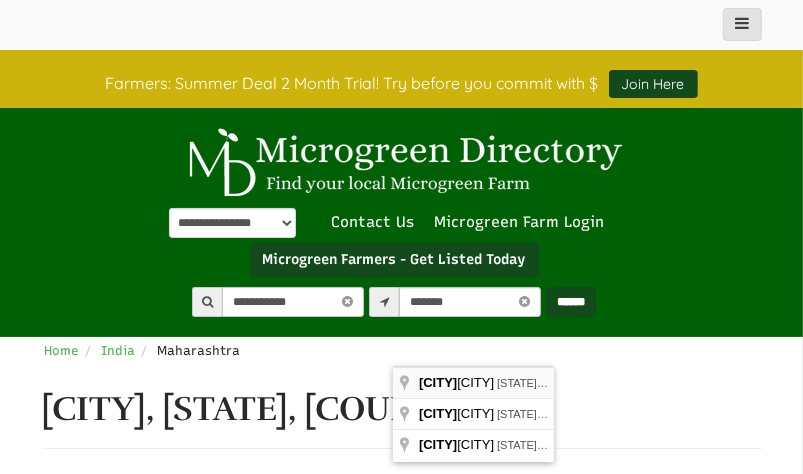 type on "**********" 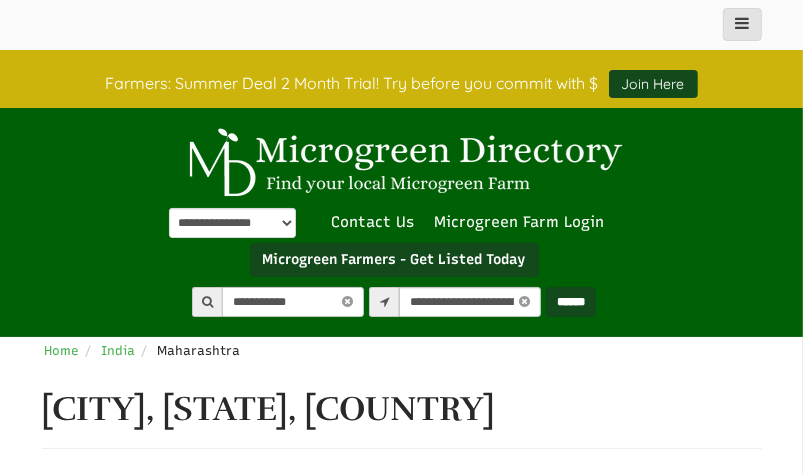 click on "******" at bounding box center (571, 302) 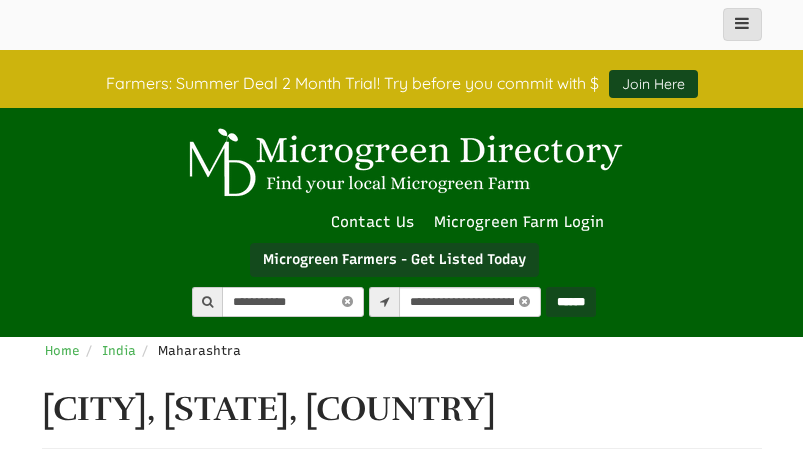 scroll, scrollTop: 0, scrollLeft: 0, axis: both 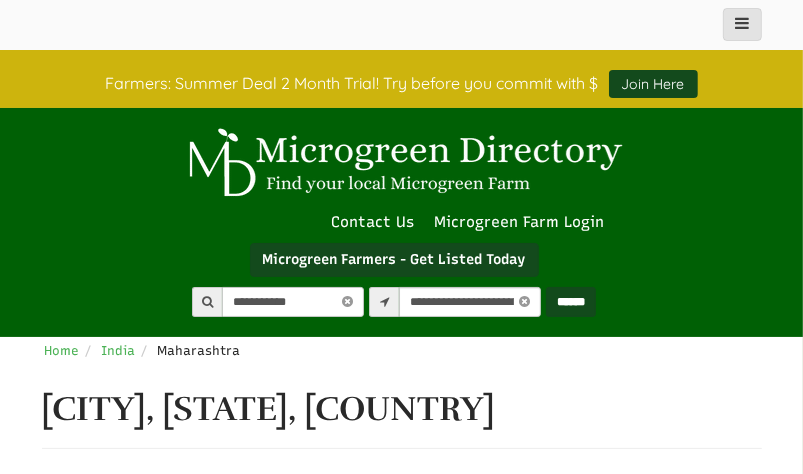 select 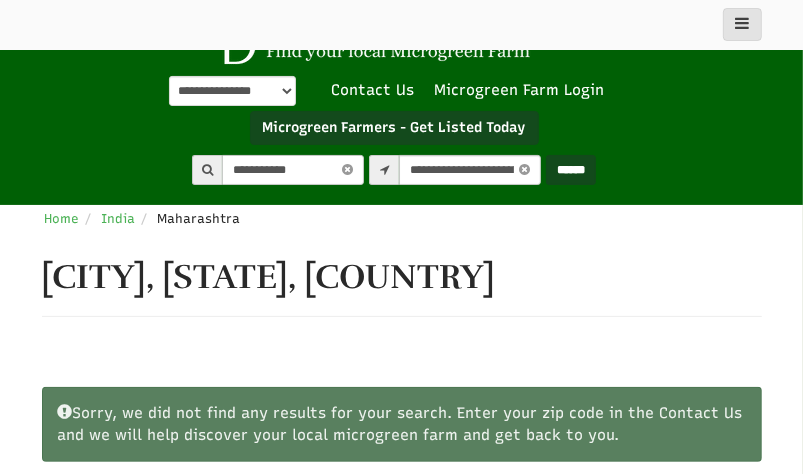 scroll, scrollTop: 100, scrollLeft: 0, axis: vertical 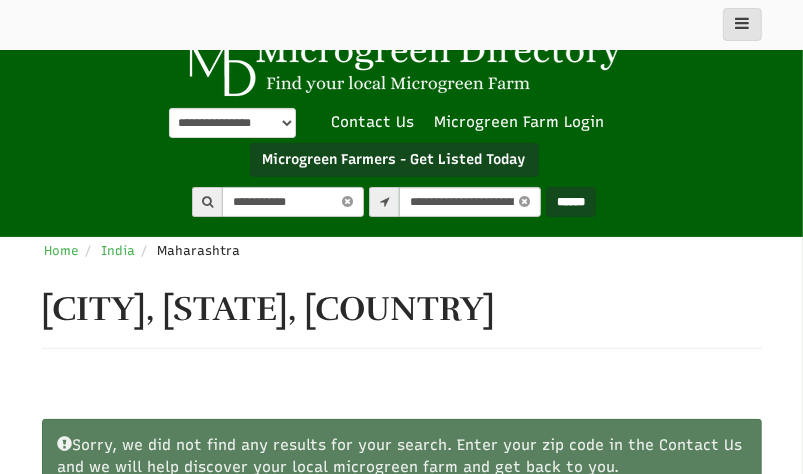 click at bounding box center (523, 202) 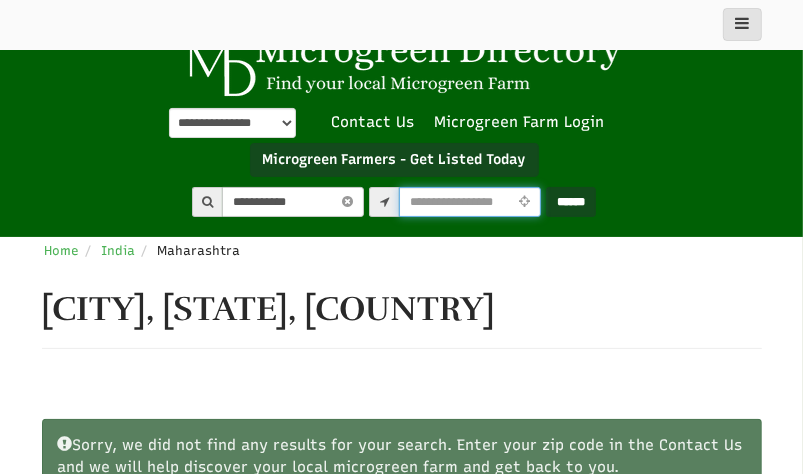 click at bounding box center (470, 202) 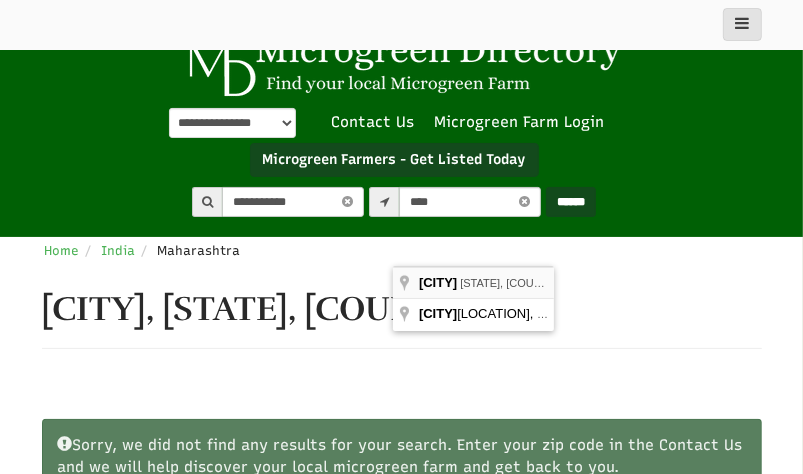 type on "**********" 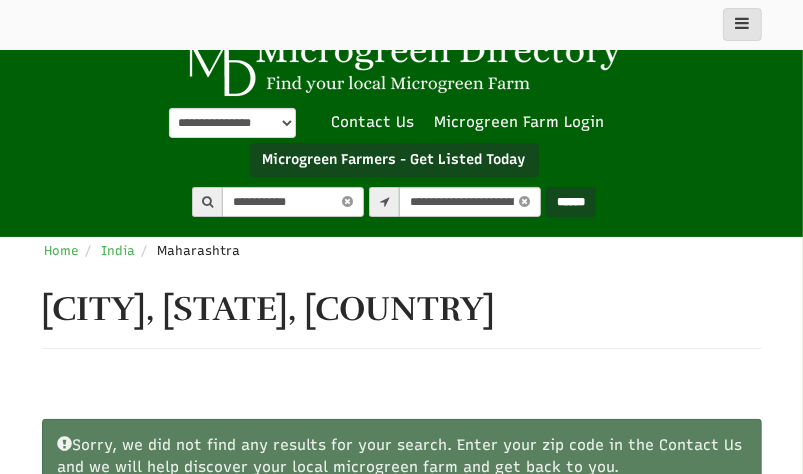 click on "******" at bounding box center (571, 202) 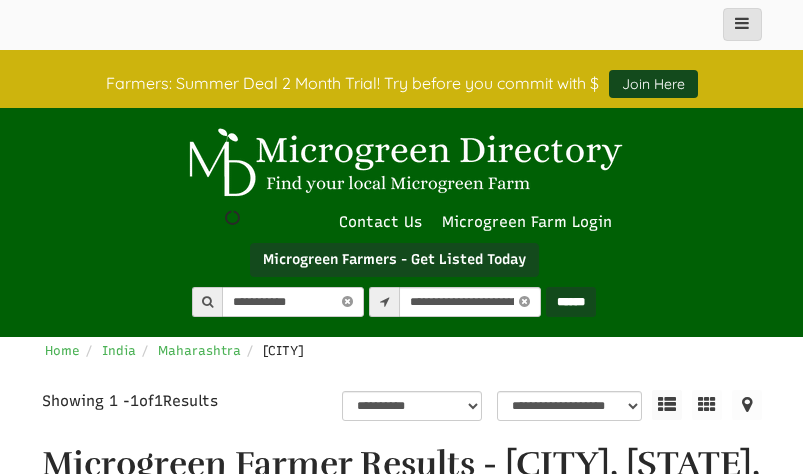 select on "********" 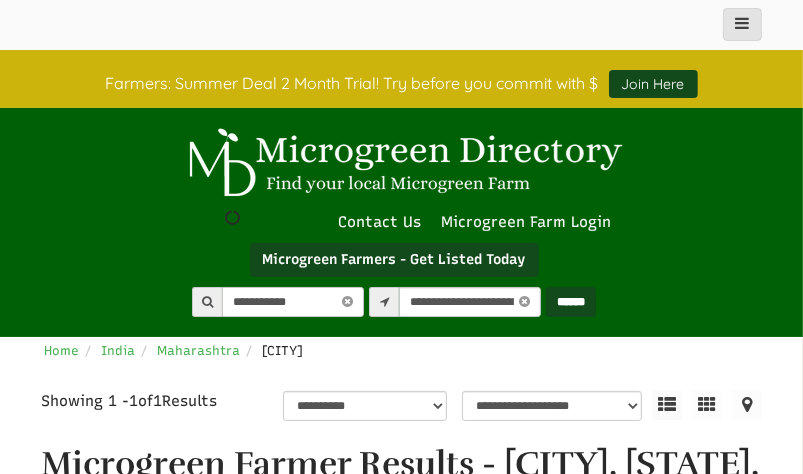 scroll, scrollTop: 0, scrollLeft: 0, axis: both 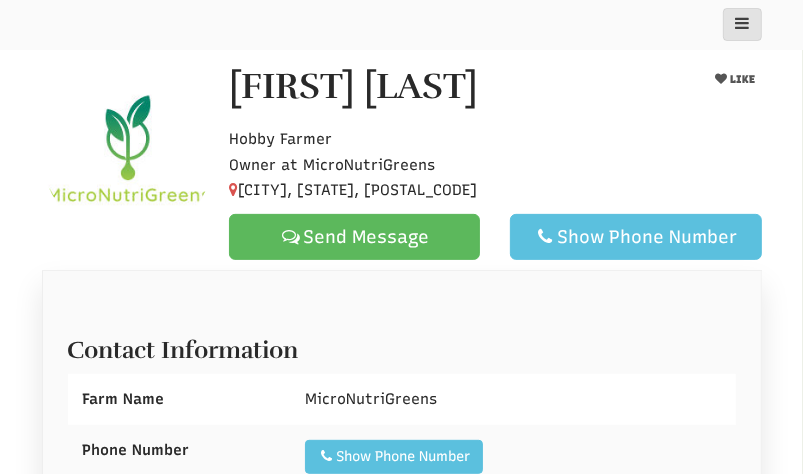 select 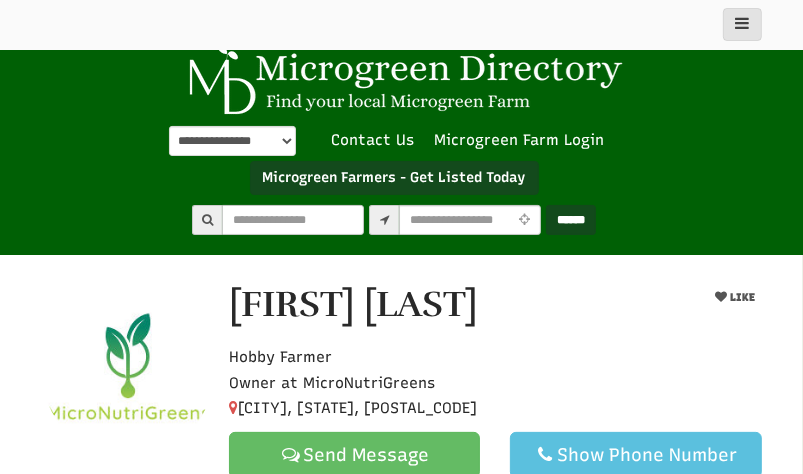 scroll, scrollTop: 200, scrollLeft: 0, axis: vertical 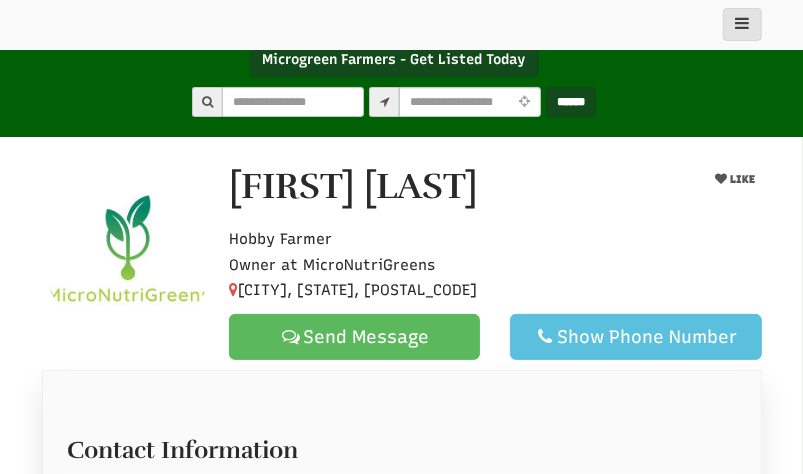 drag, startPoint x: 218, startPoint y: 178, endPoint x: 396, endPoint y: 301, distance: 216.36311 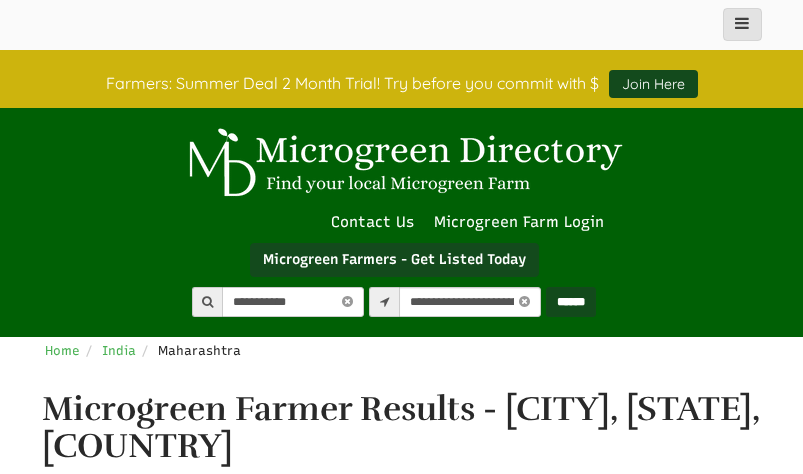 scroll, scrollTop: 0, scrollLeft: 0, axis: both 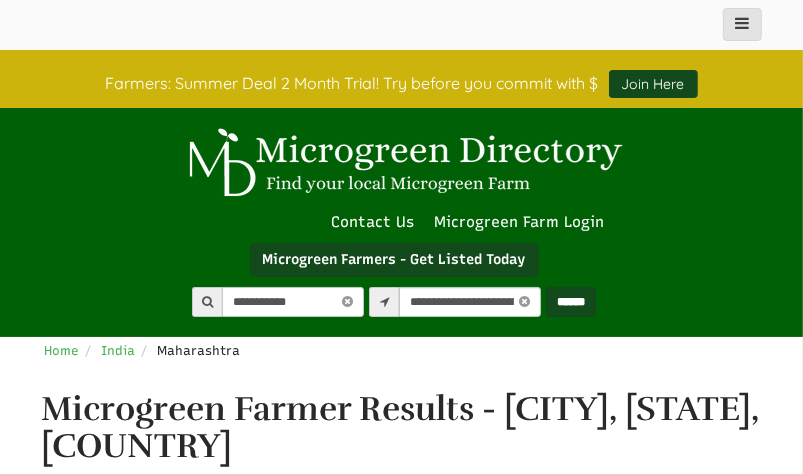 select 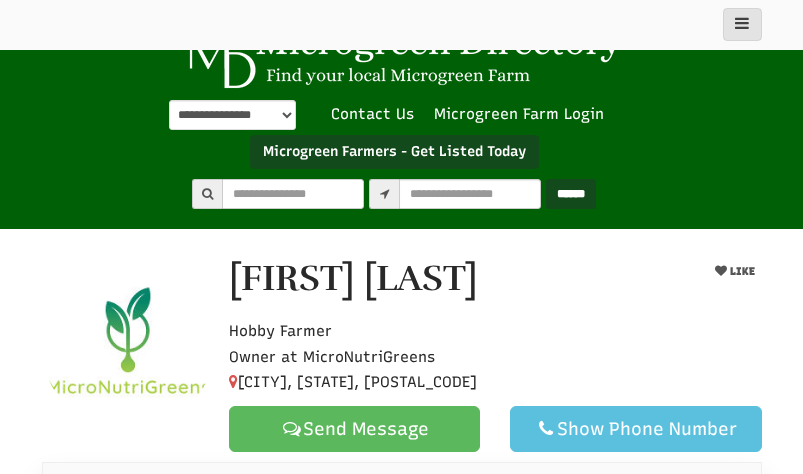 scroll, scrollTop: 0, scrollLeft: 0, axis: both 